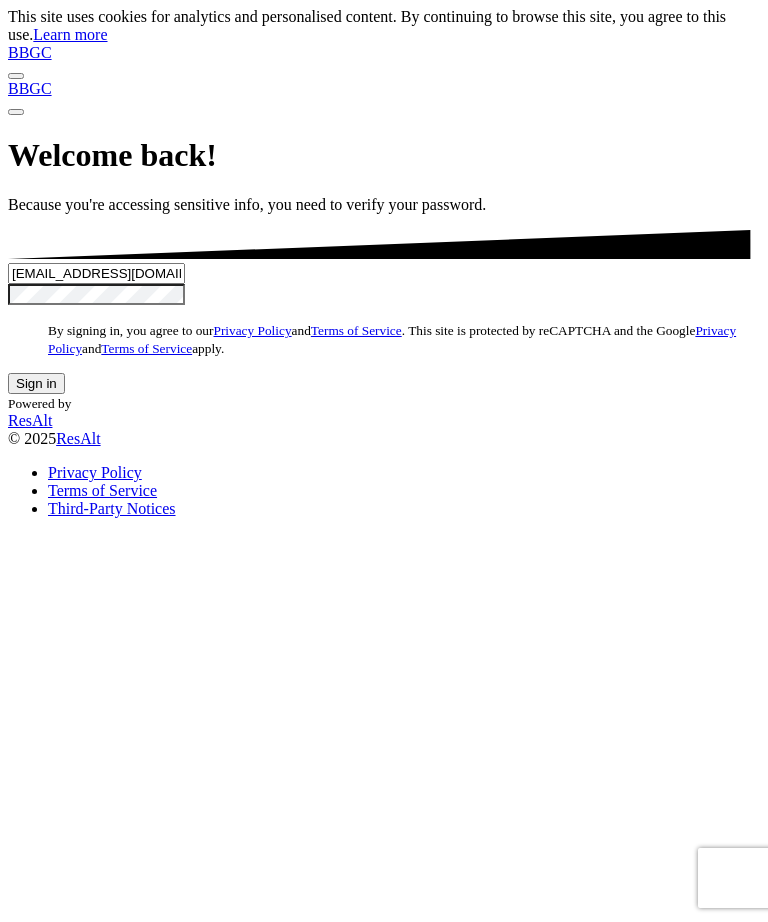 scroll, scrollTop: 0, scrollLeft: 0, axis: both 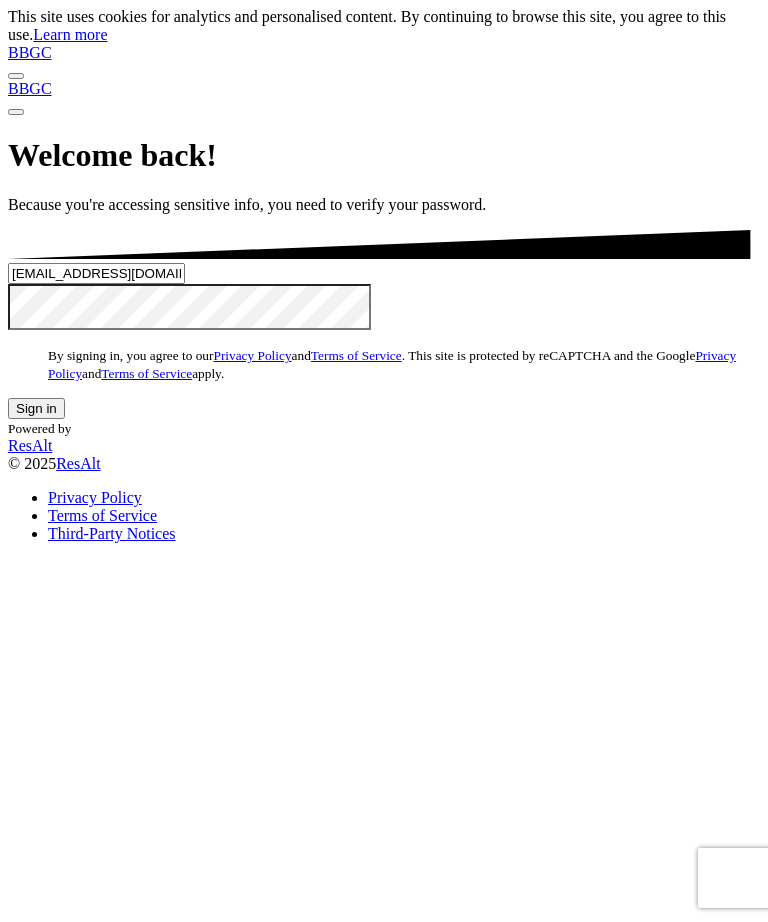 click on "Sign in" at bounding box center [36, 408] 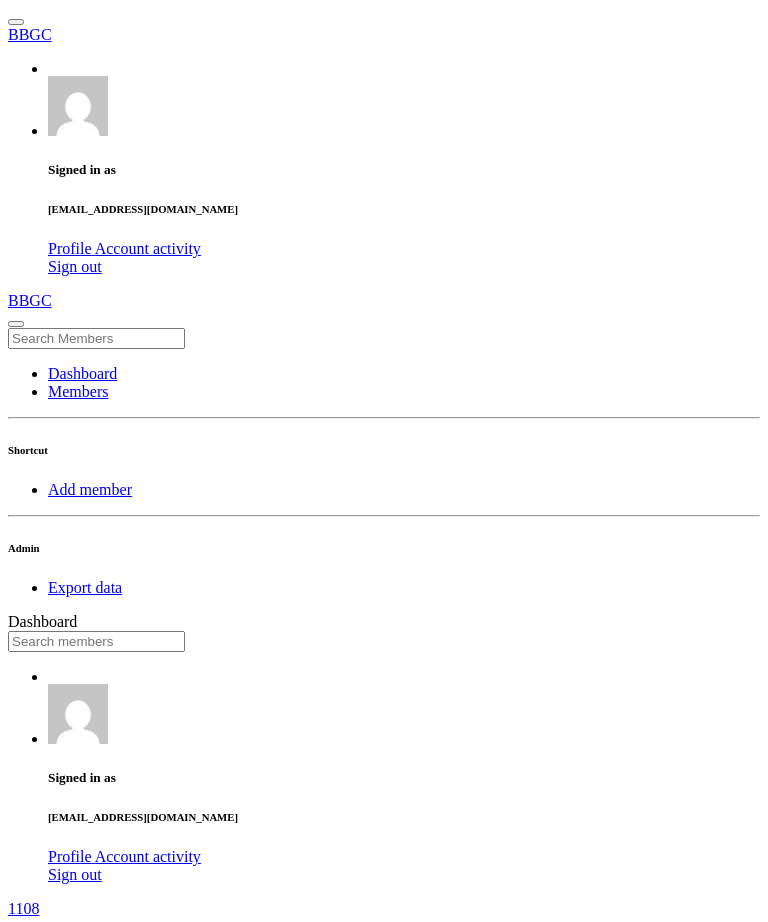click on "Members" at bounding box center (384, 948) 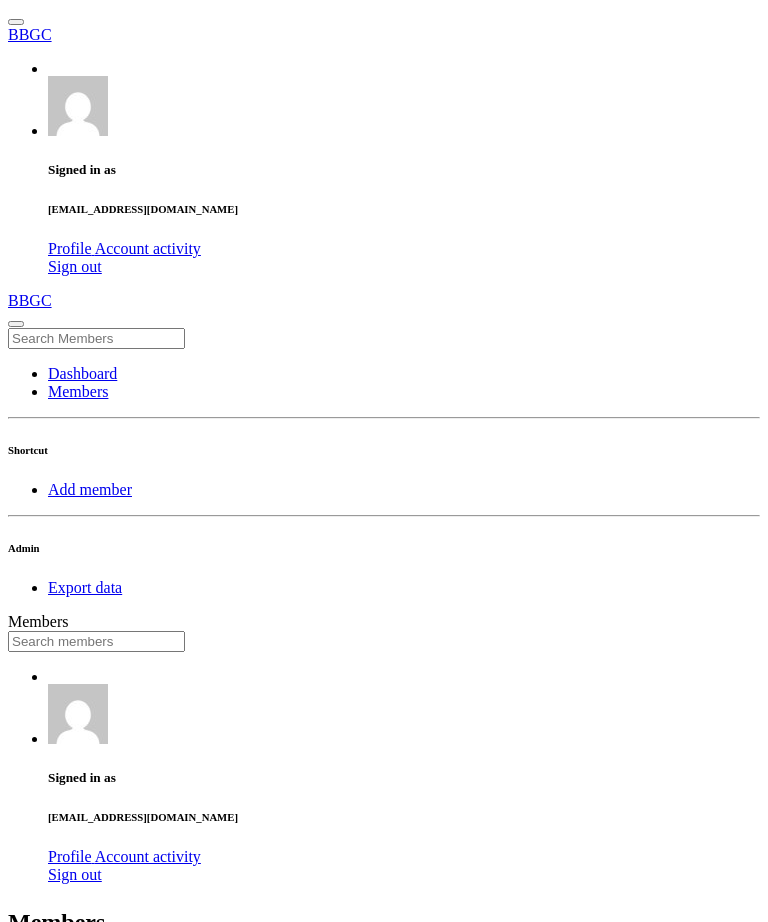 scroll, scrollTop: 0, scrollLeft: 0, axis: both 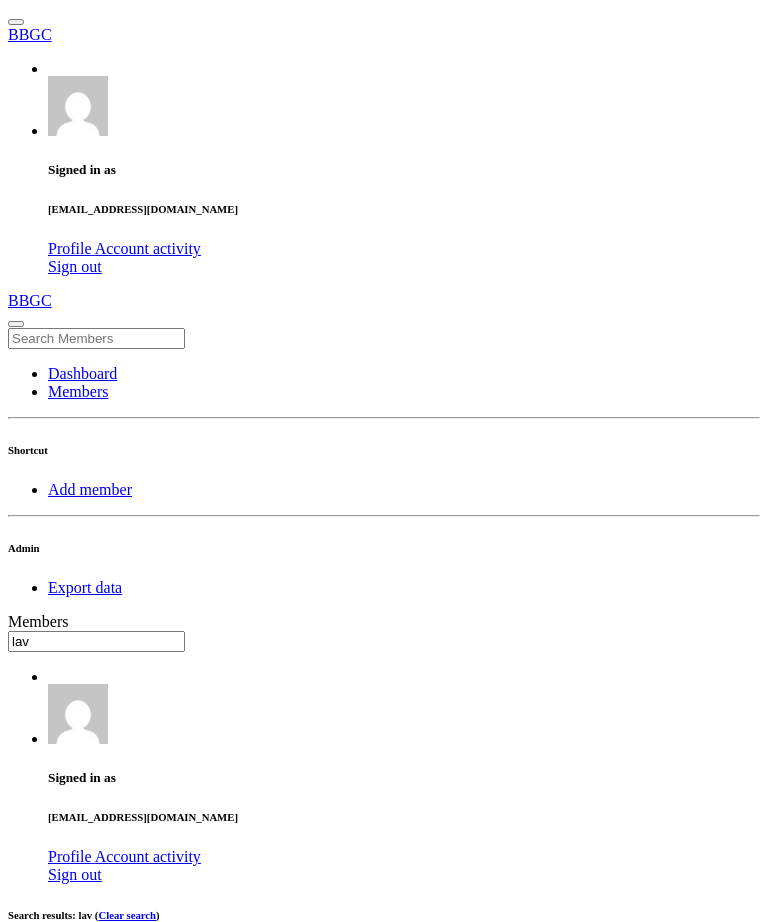 type on "lav" 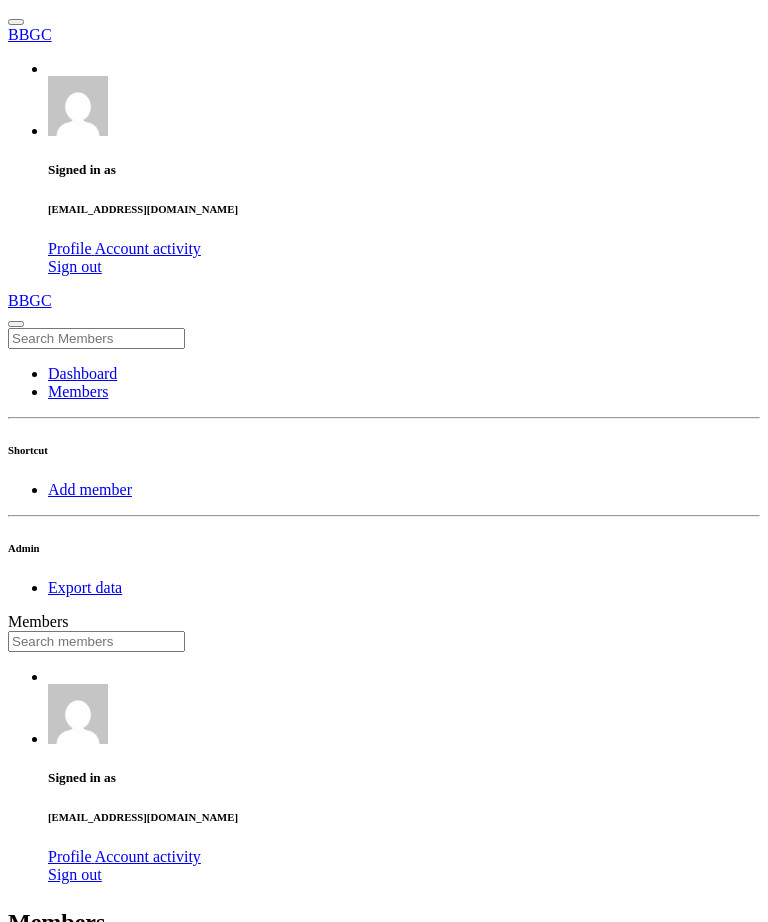 click at bounding box center [96, 641] 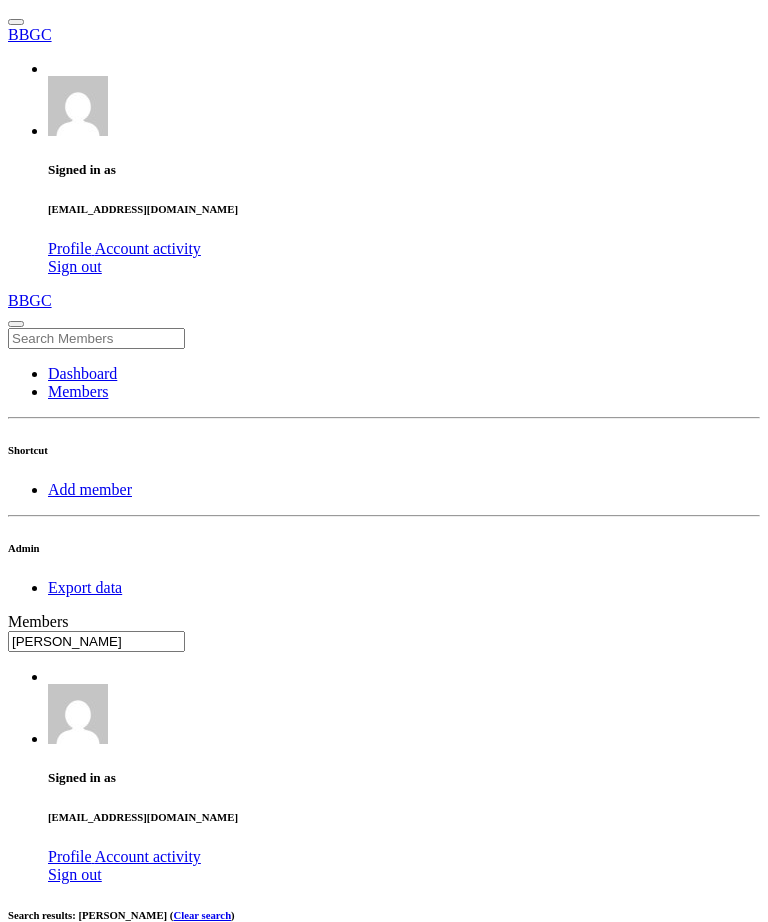 type on "aron" 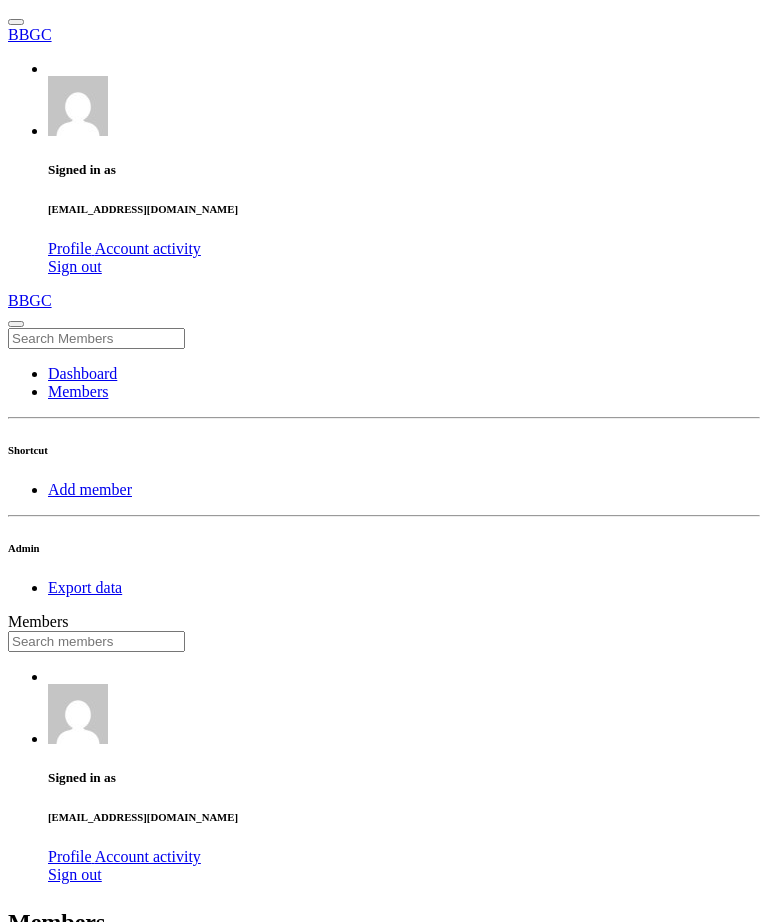 click on "25 50 100 All" at bounding box center [66, 983] 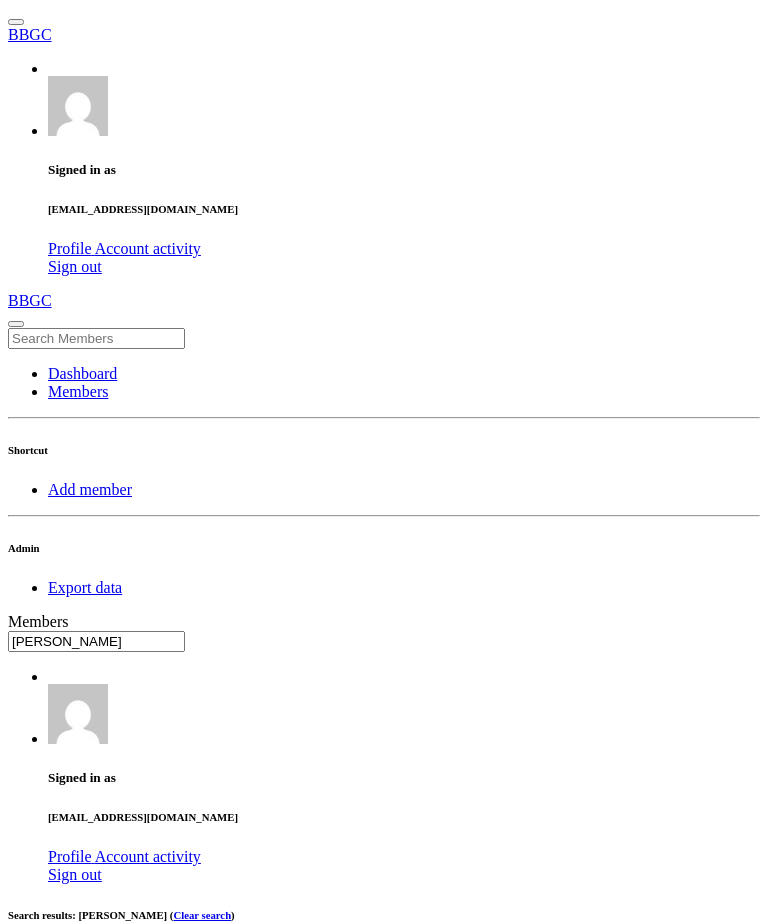 type on "sims" 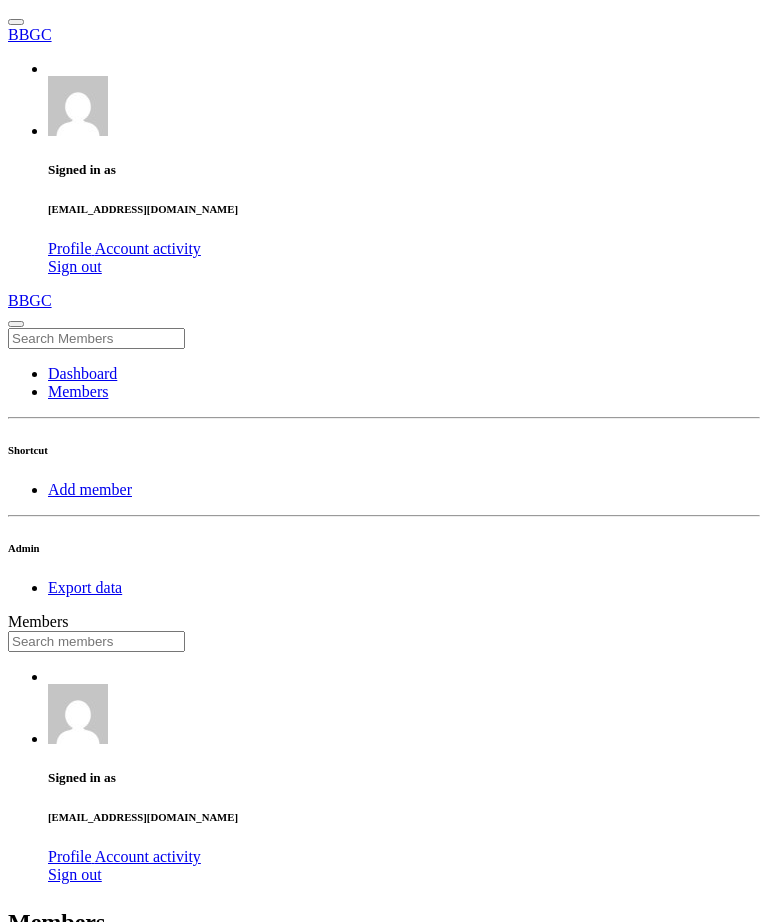 click at bounding box center (96, 641) 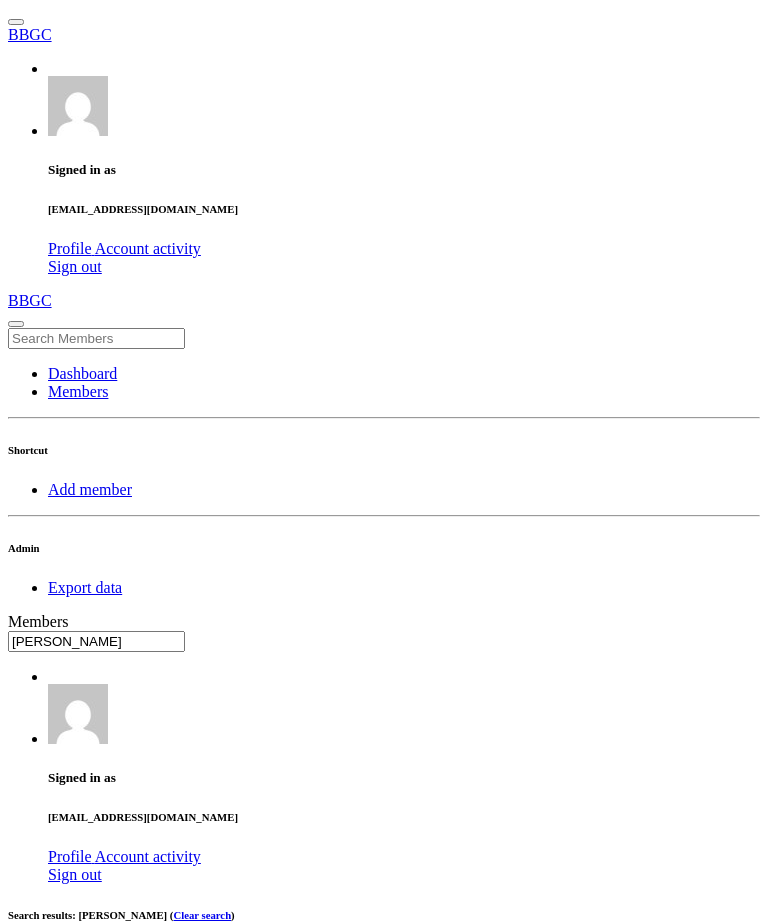 type on "sims" 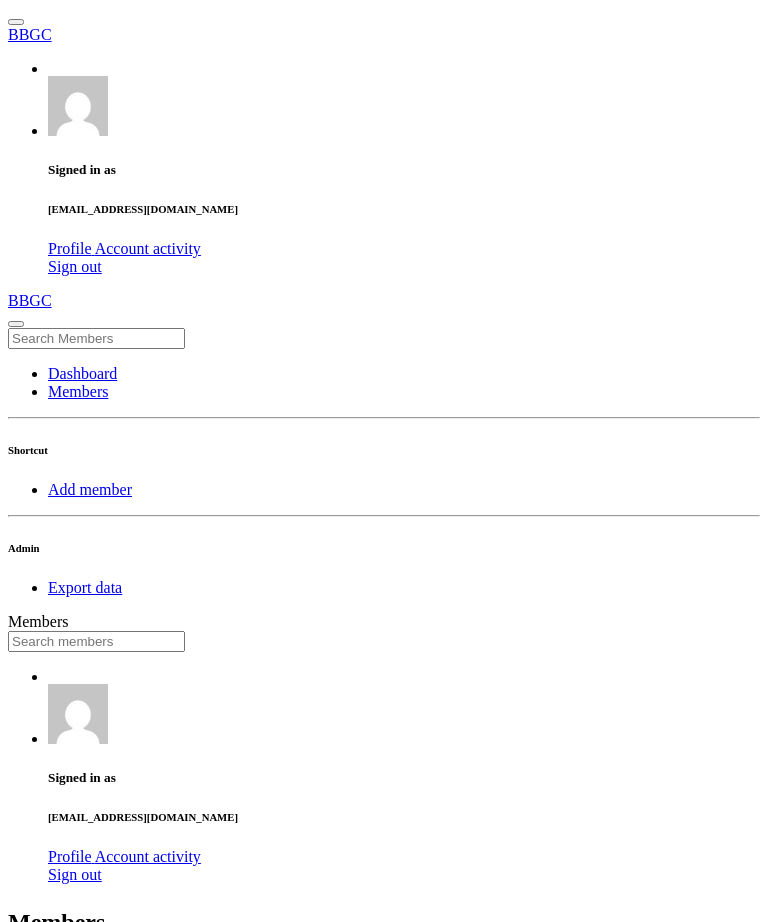 click on "Add member" at bounding box center (90, 489) 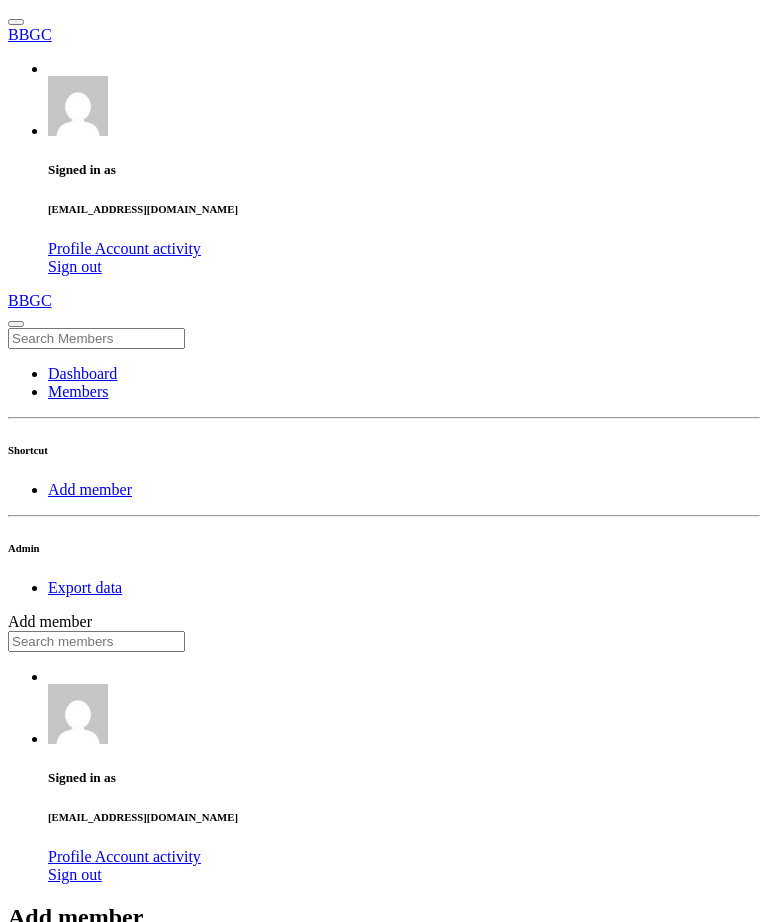 scroll, scrollTop: 0, scrollLeft: 0, axis: both 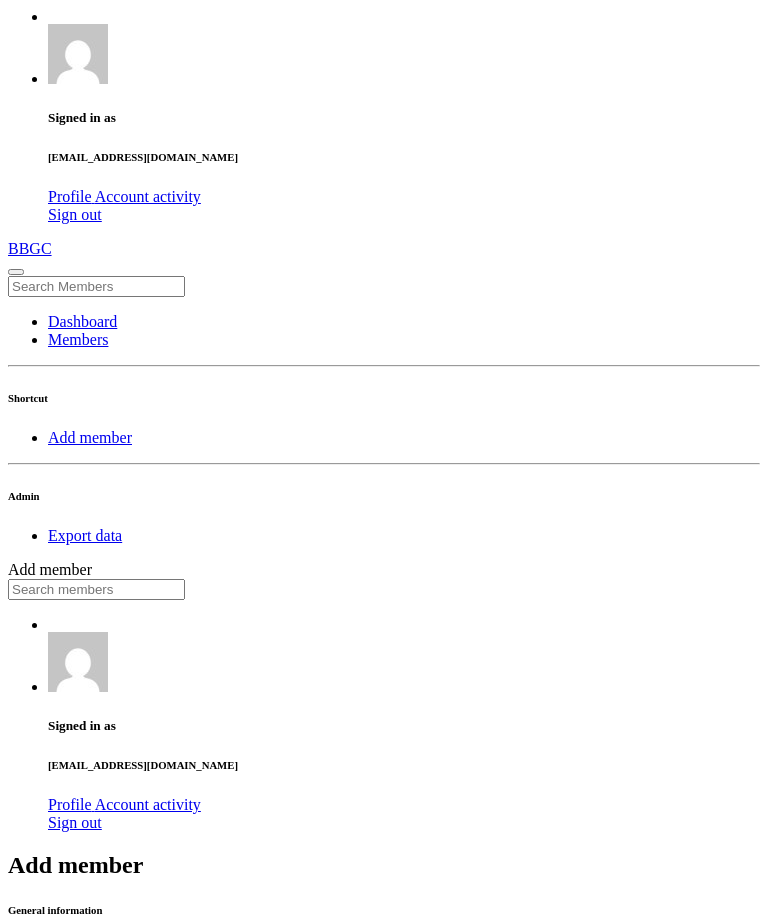 type on "Keegan" 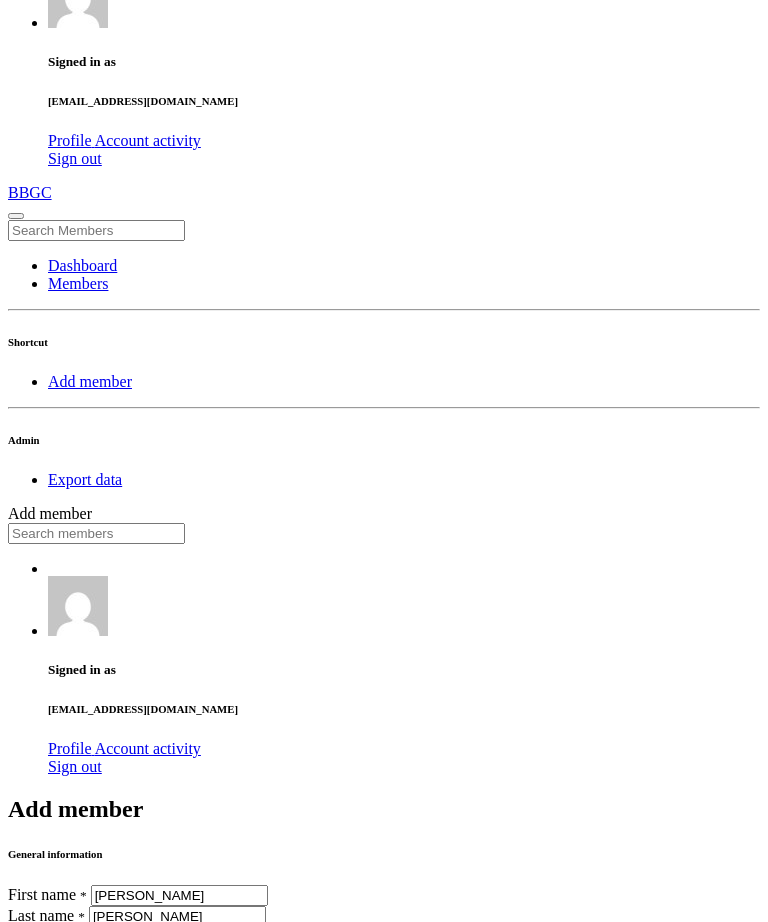 scroll, scrollTop: 254, scrollLeft: 0, axis: vertical 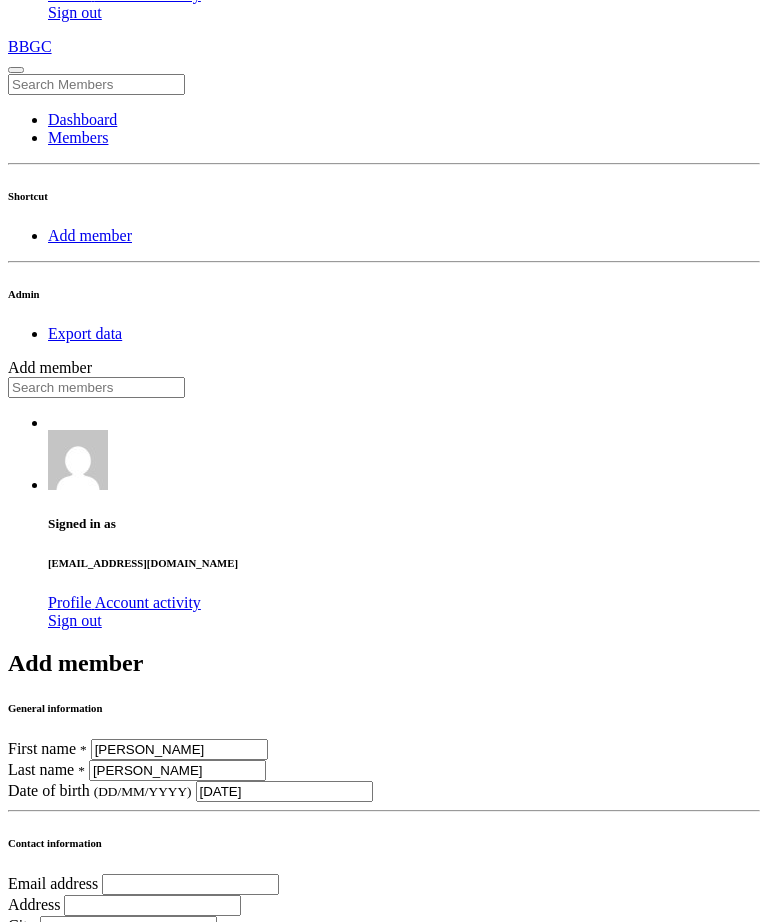 click at bounding box center (190, 884) 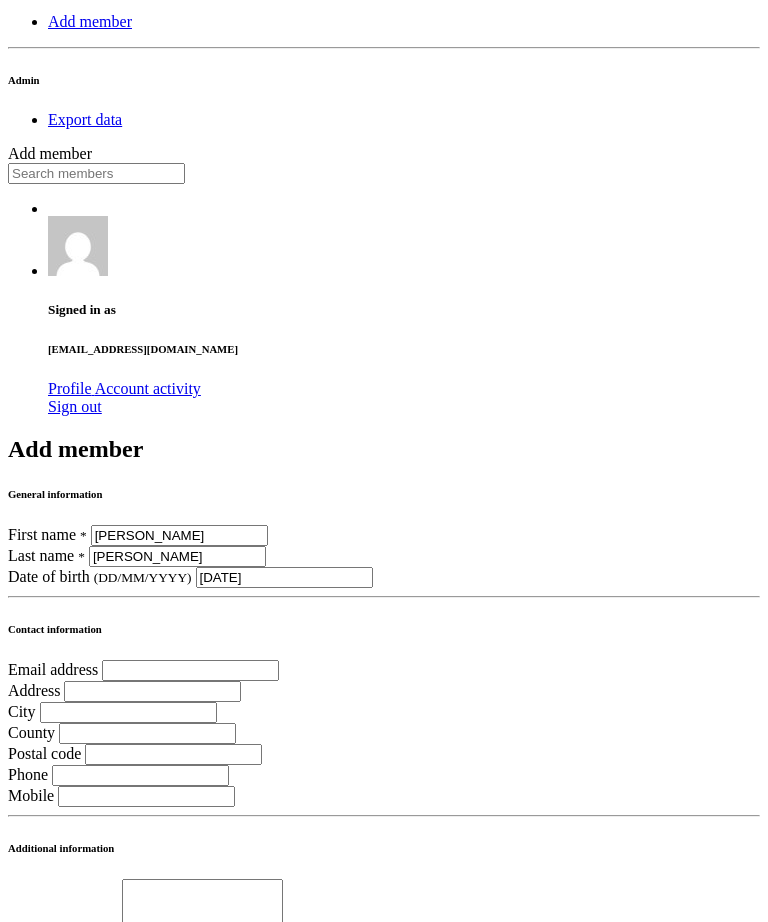 scroll, scrollTop: 466, scrollLeft: 0, axis: vertical 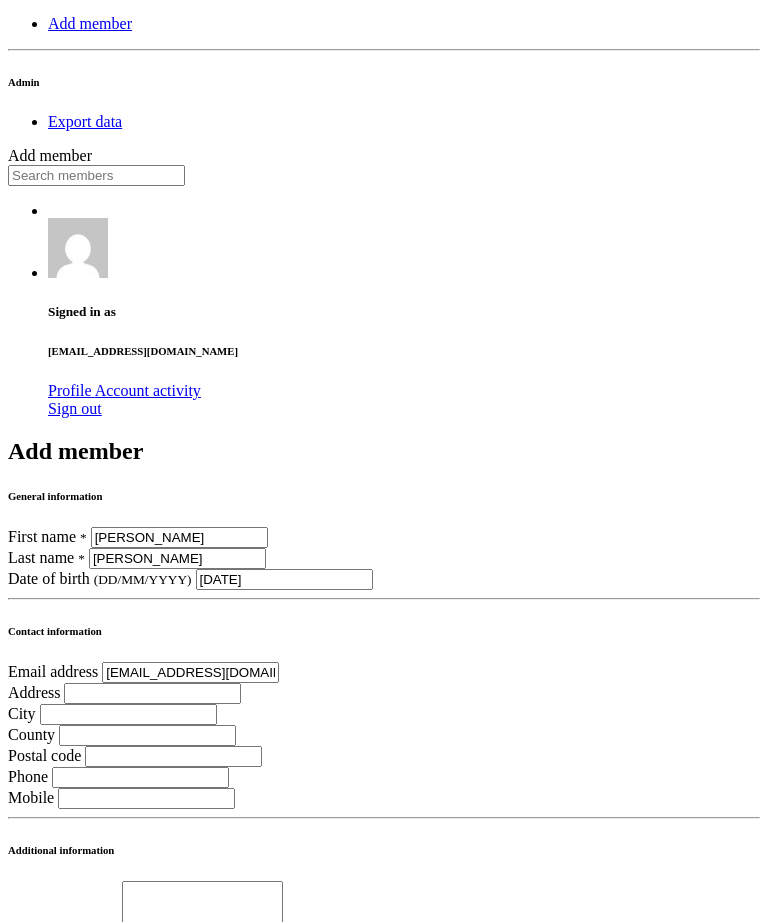 type on "kirstytibbs19@gmail.com" 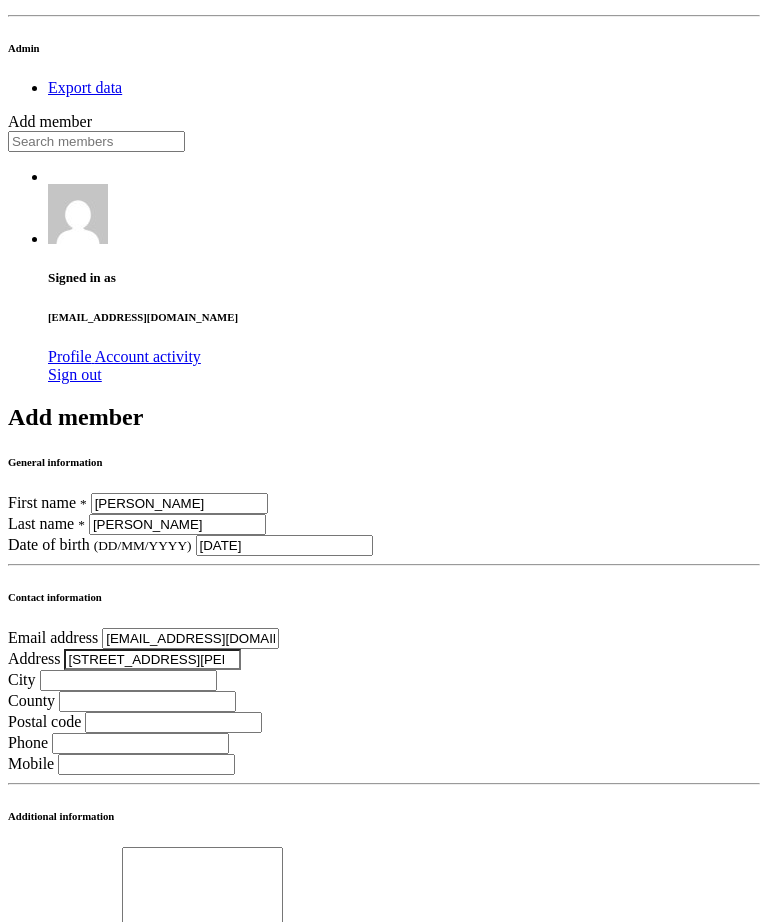 scroll, scrollTop: 620, scrollLeft: 0, axis: vertical 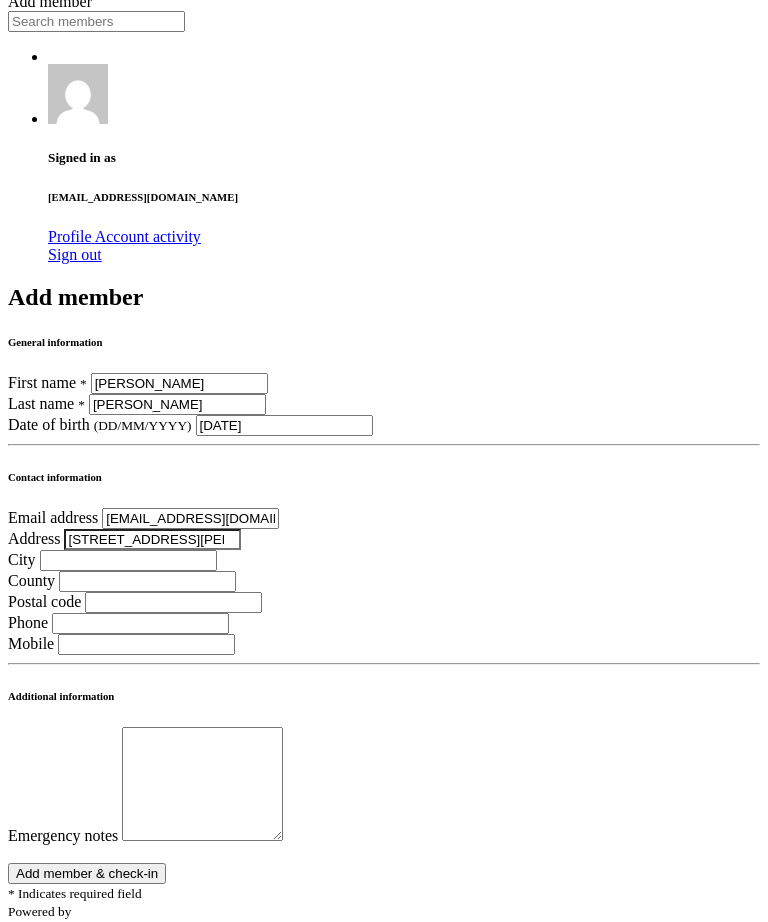 type on "6 clifton road" 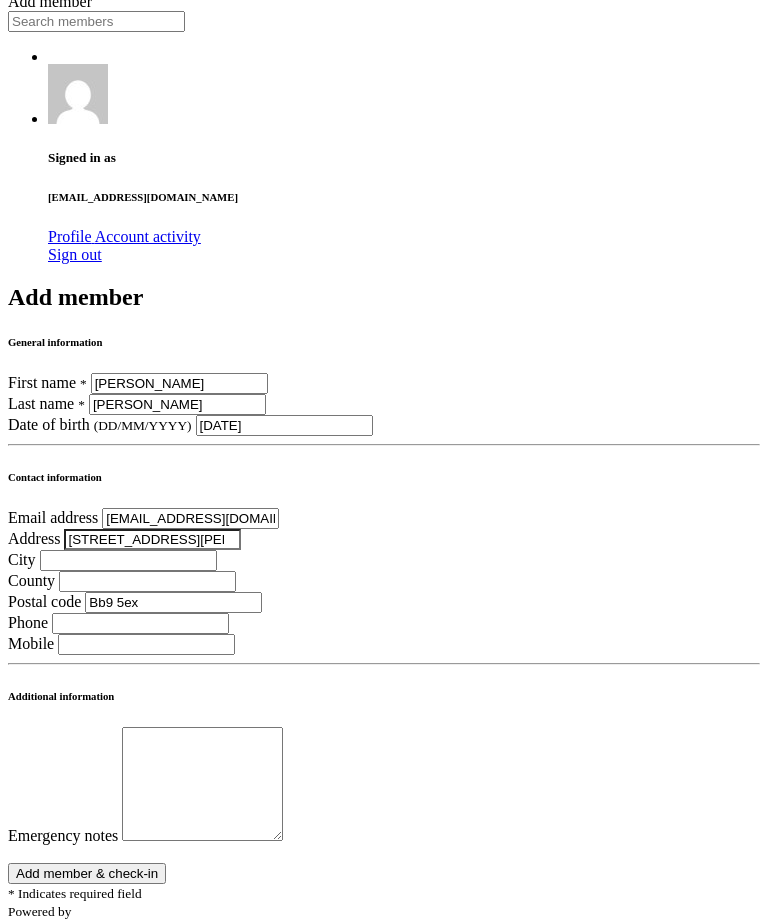 type on "Bb9 5ex" 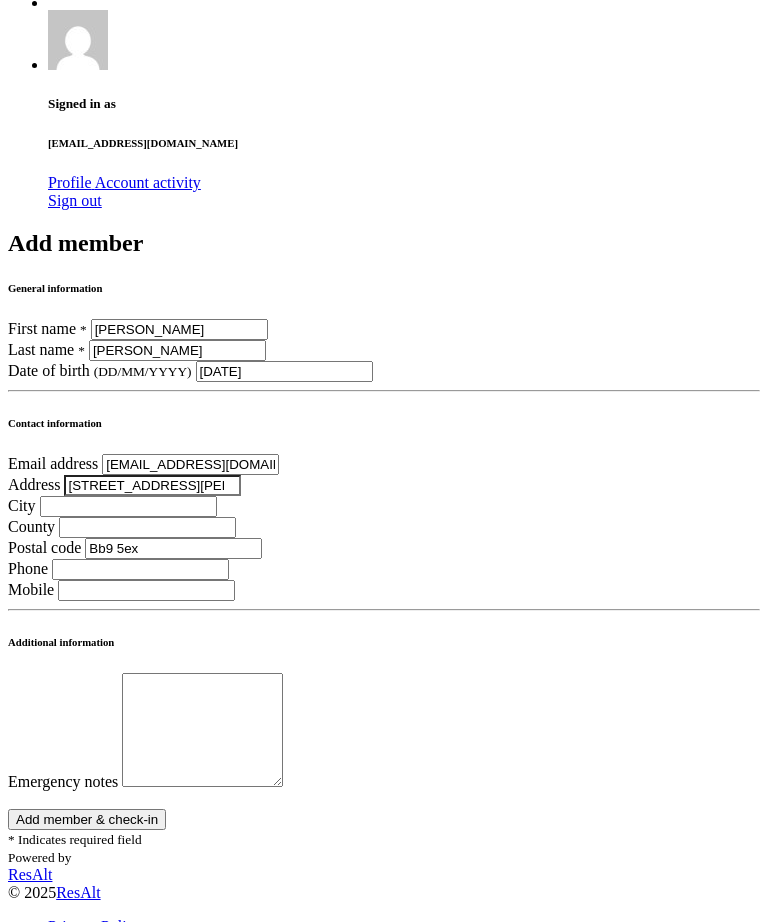 scroll, scrollTop: 783, scrollLeft: 0, axis: vertical 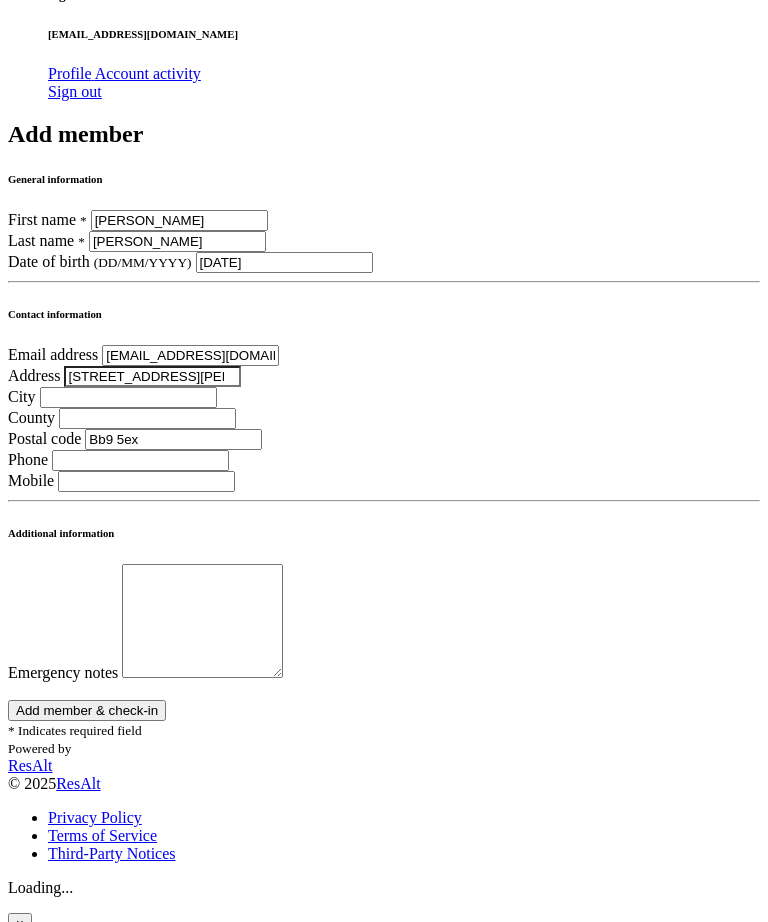 click at bounding box center [140, 460] 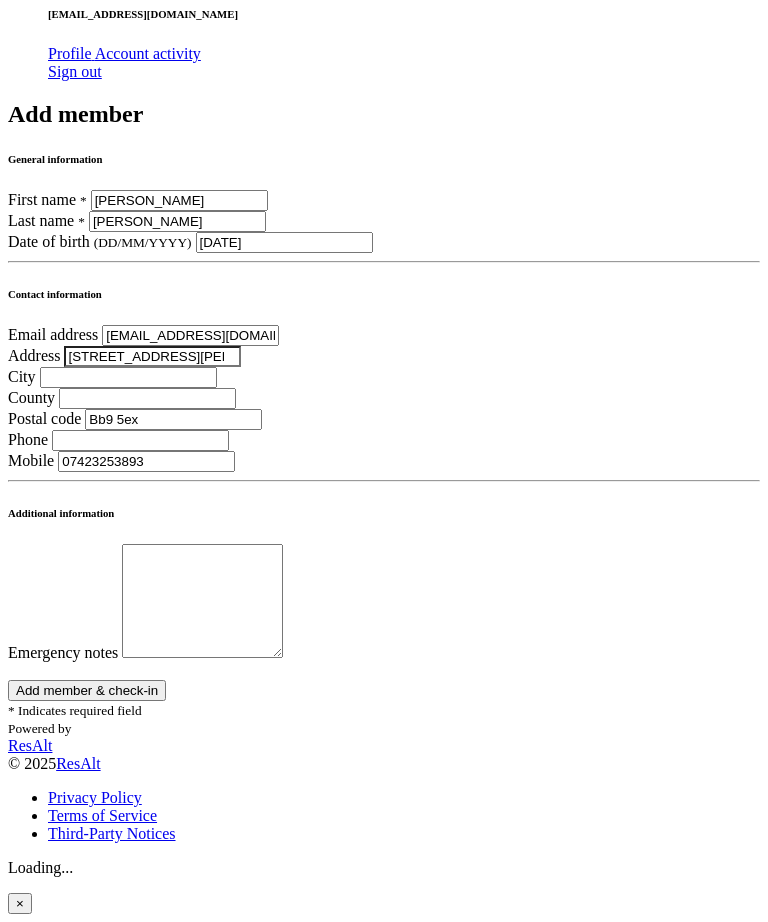 scroll, scrollTop: 1300, scrollLeft: 0, axis: vertical 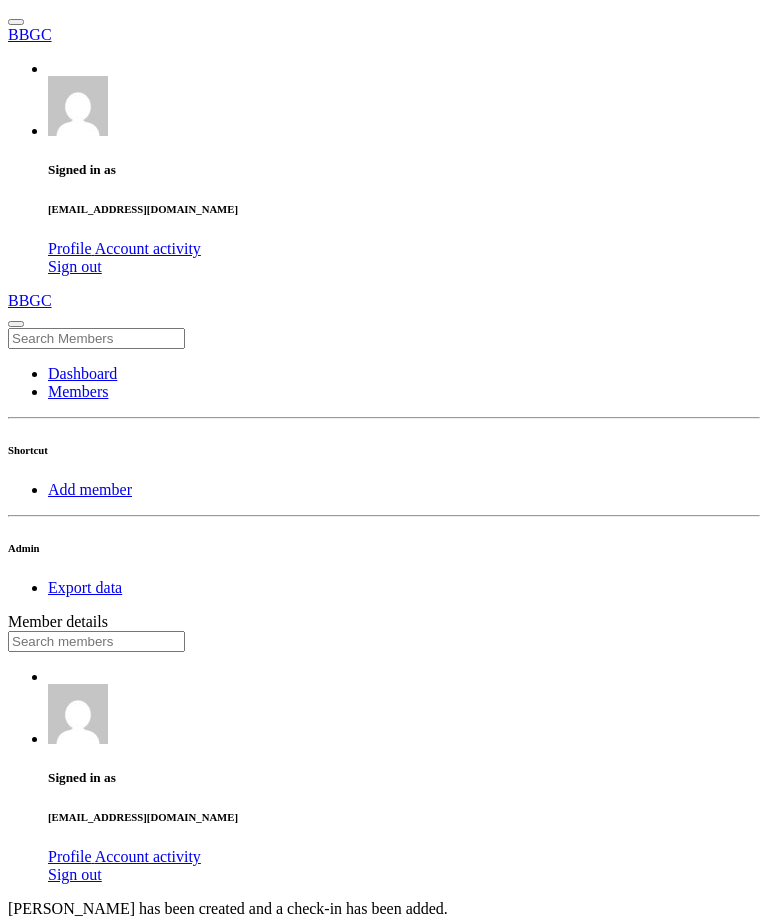 click on "Add member" at bounding box center (90, 489) 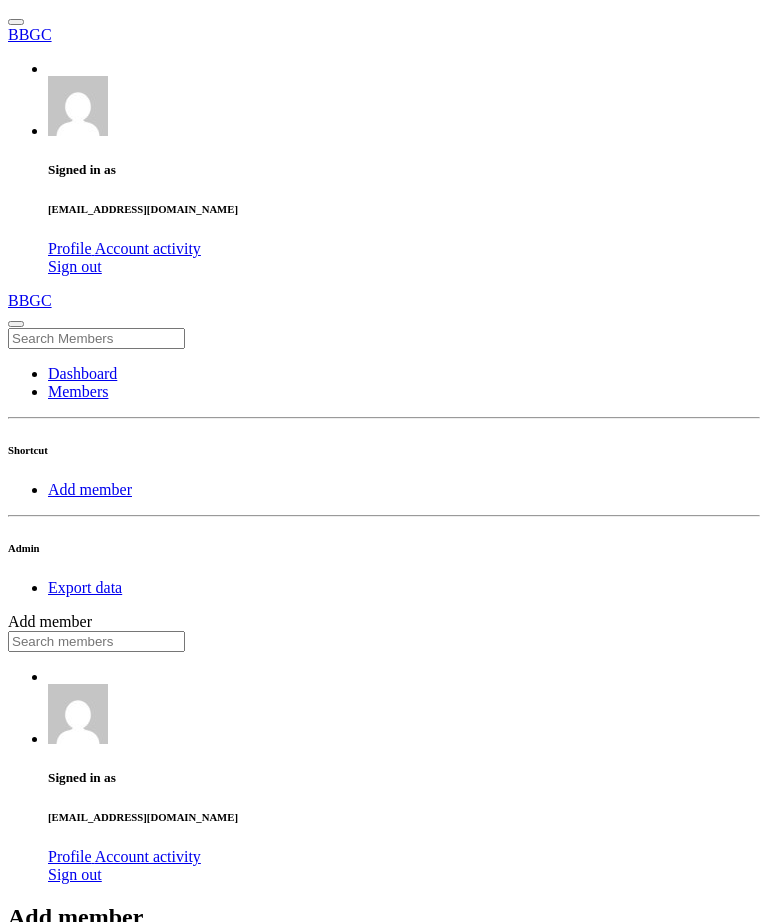 scroll, scrollTop: 0, scrollLeft: 0, axis: both 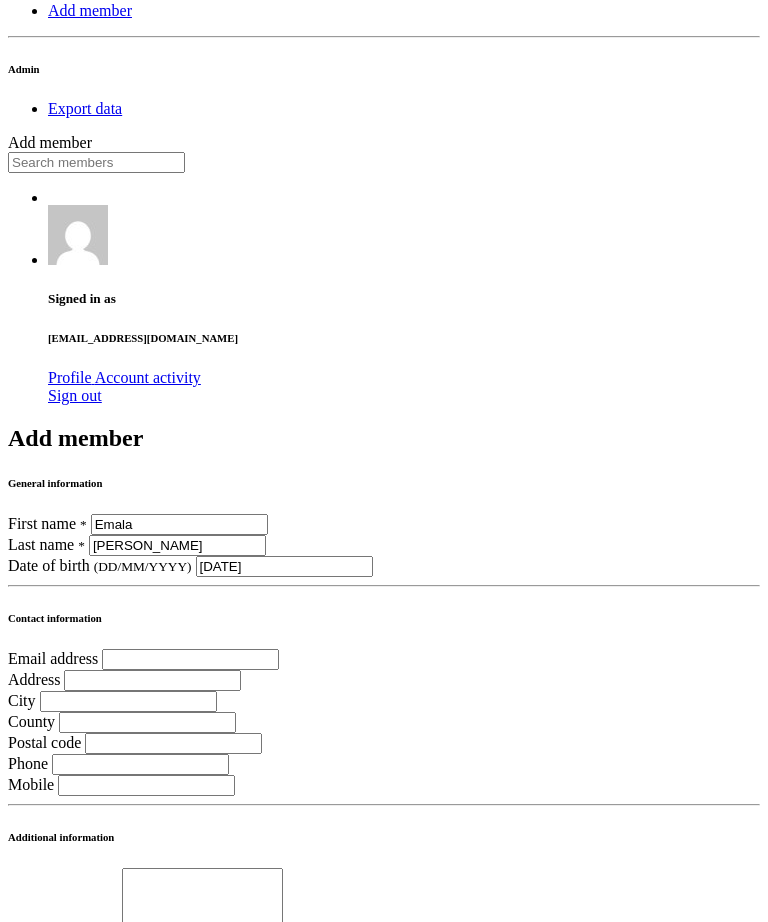 click at bounding box center (152, 680) 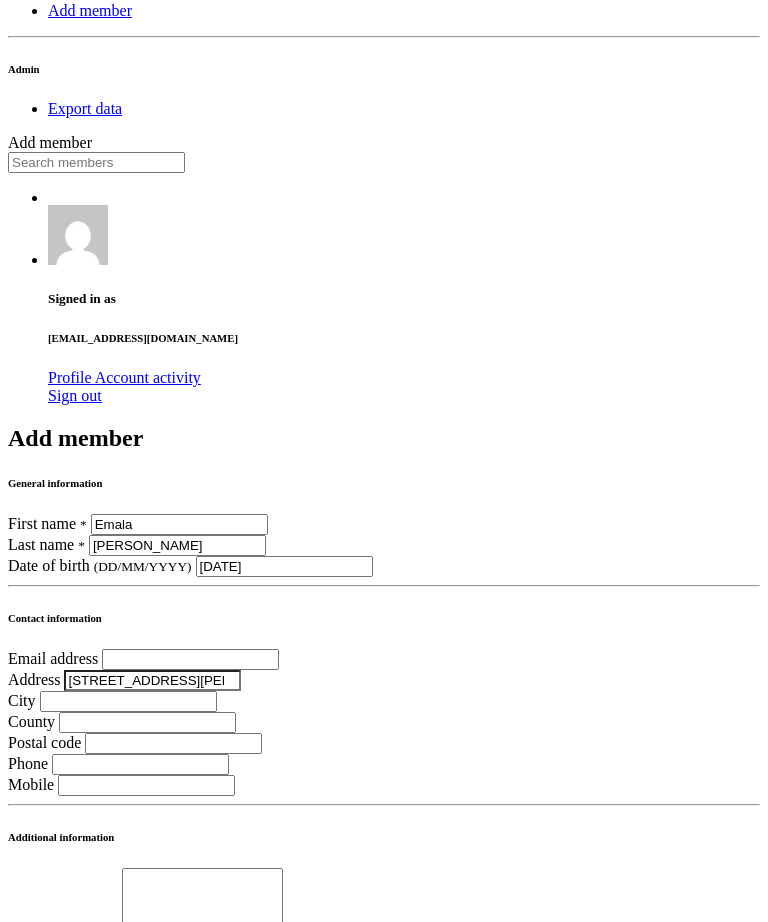 type on "85 Brennand street" 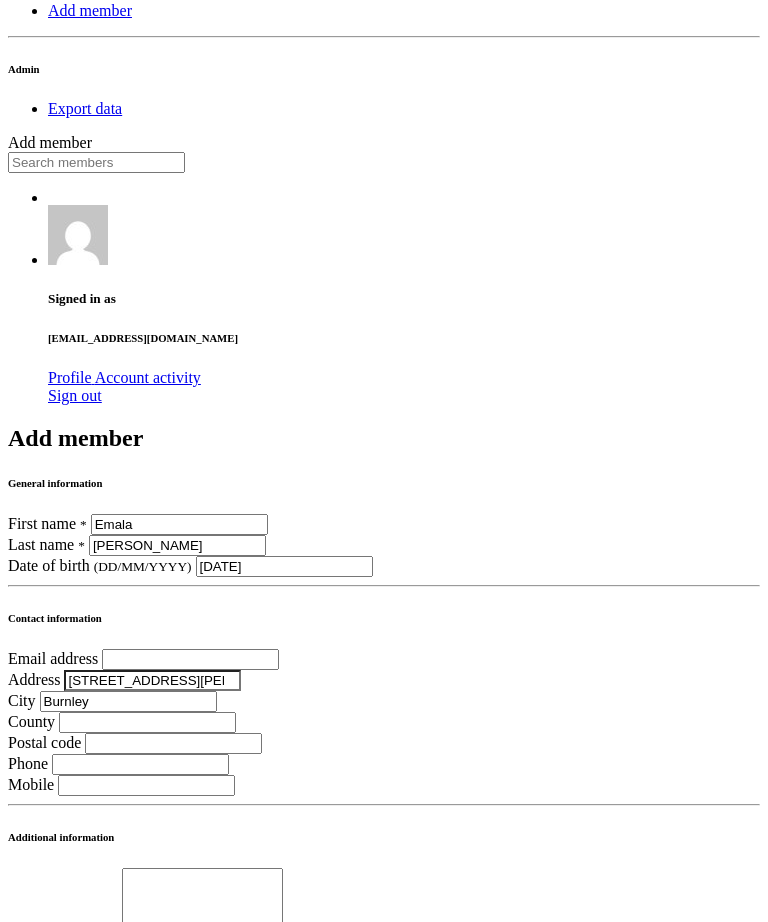 type on "Burnley" 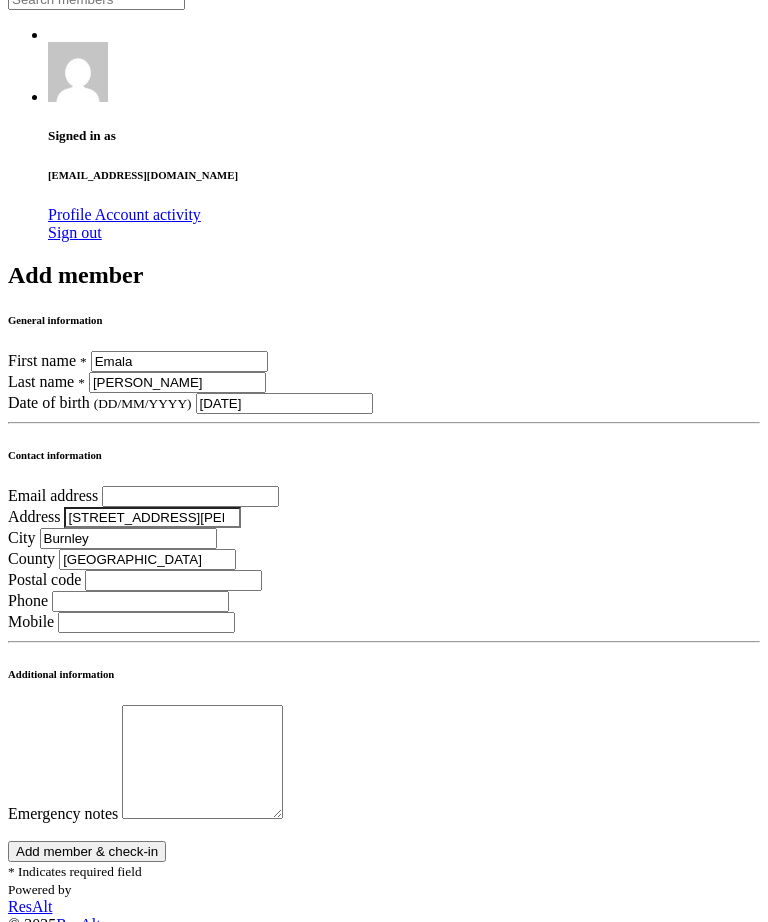 scroll, scrollTop: 654, scrollLeft: 0, axis: vertical 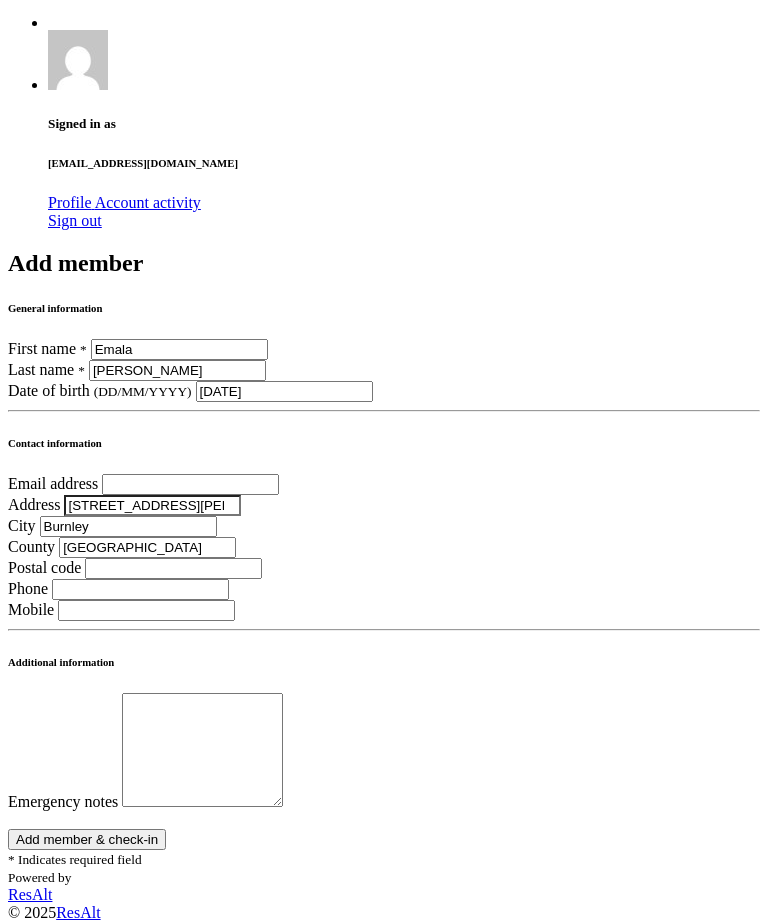 type on "Lancashire" 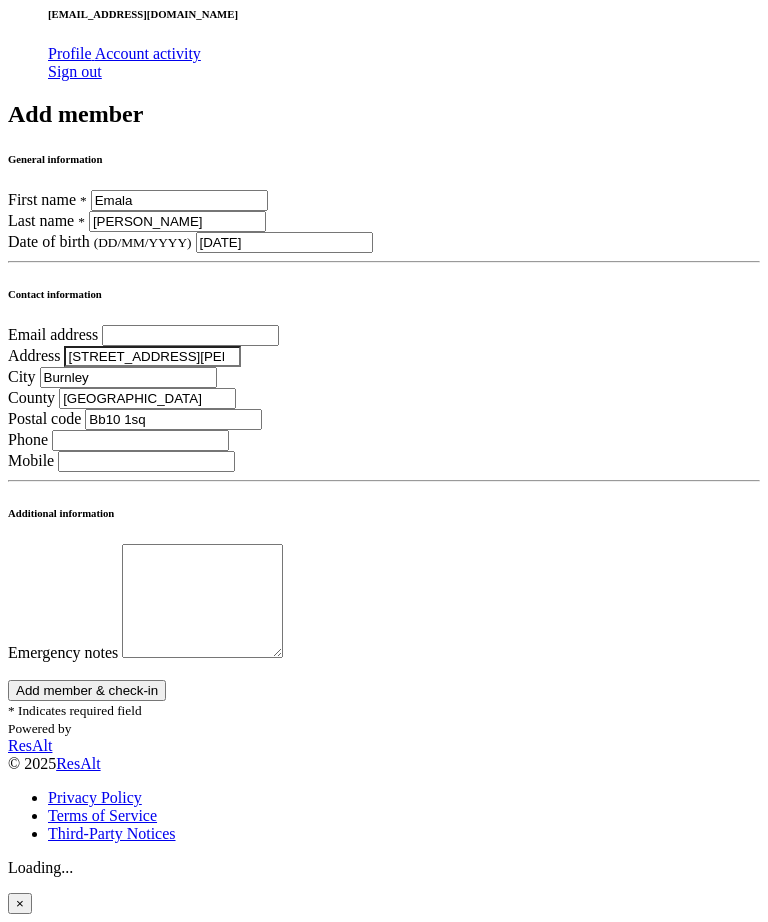 scroll, scrollTop: 900, scrollLeft: 0, axis: vertical 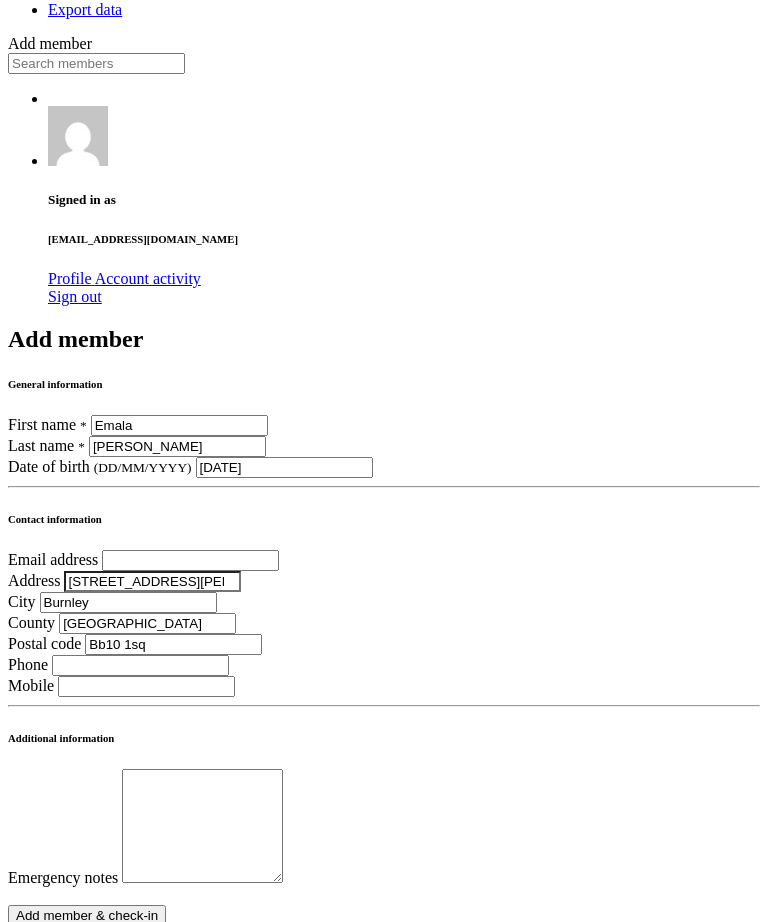 click at bounding box center (190, 560) 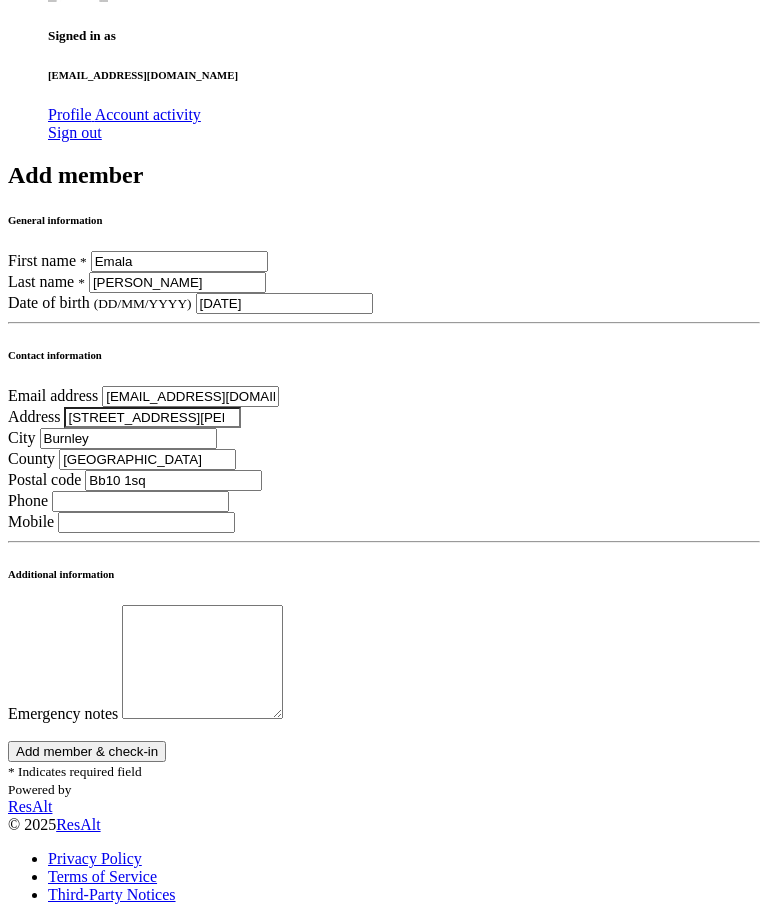 scroll, scrollTop: 748, scrollLeft: 0, axis: vertical 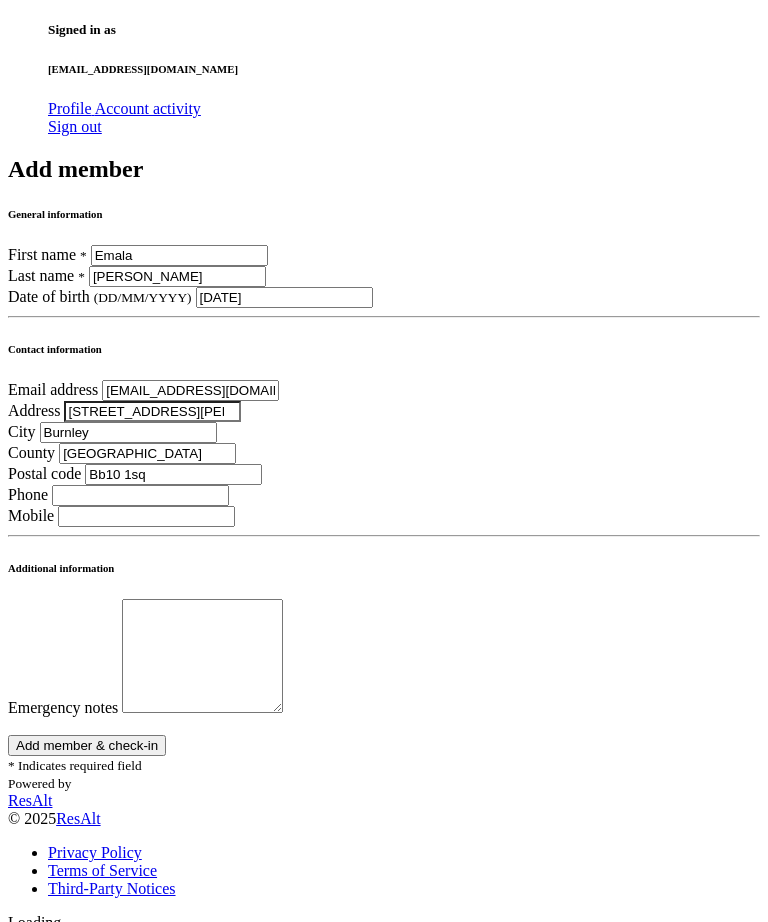 type on "Lyndseymccloskey@me.com" 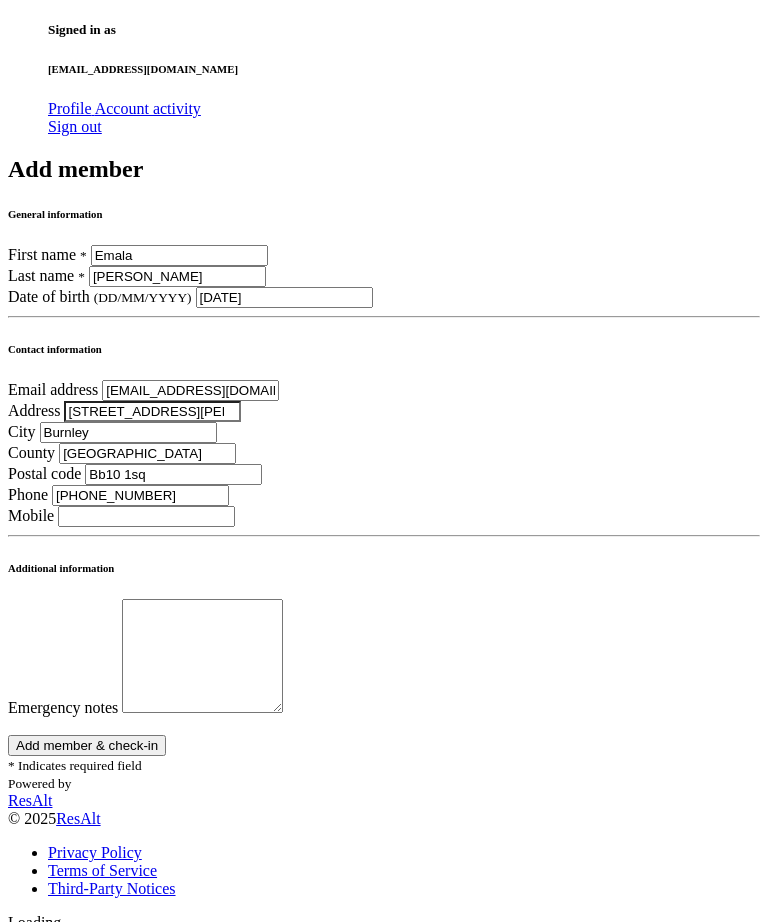 type on "+44 7982 606517" 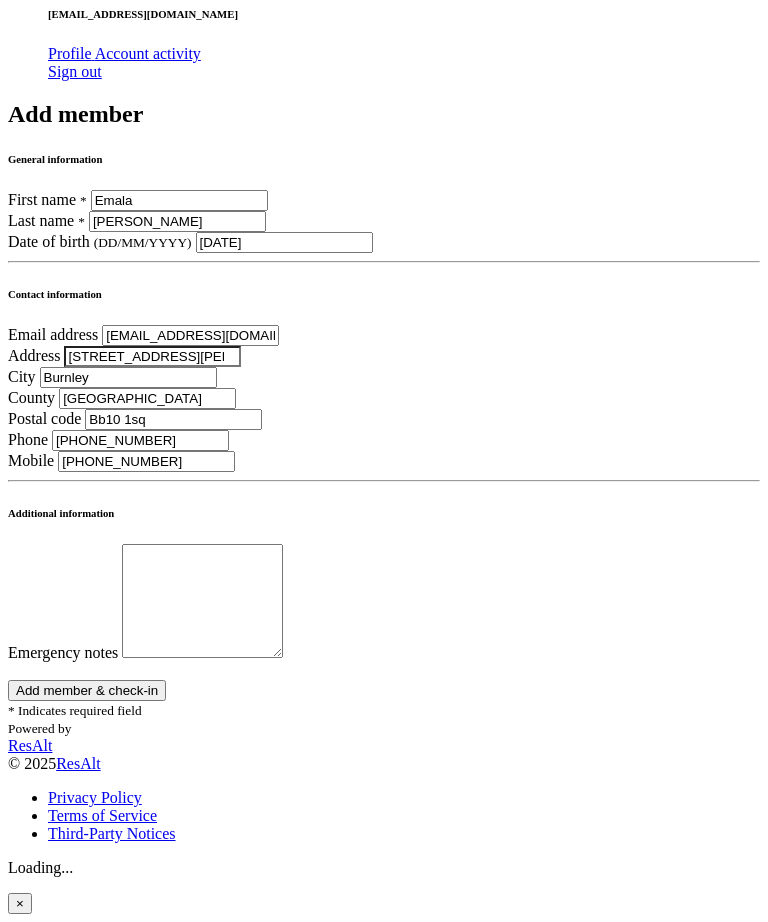 scroll, scrollTop: 1240, scrollLeft: 0, axis: vertical 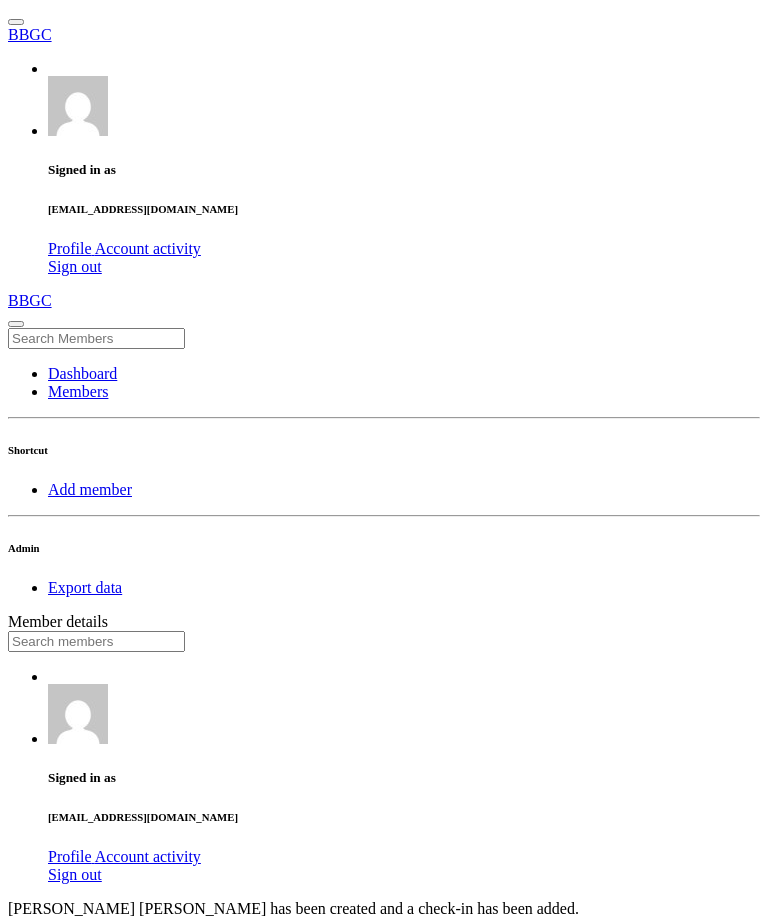 click on "Dashboard" at bounding box center [82, 373] 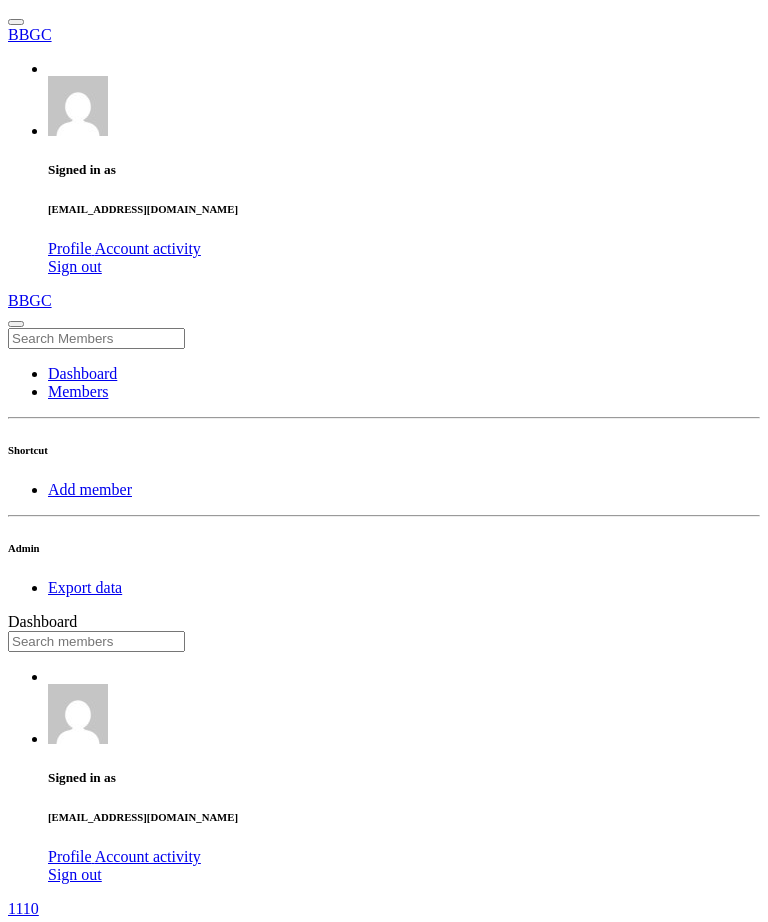 scroll, scrollTop: 0, scrollLeft: 0, axis: both 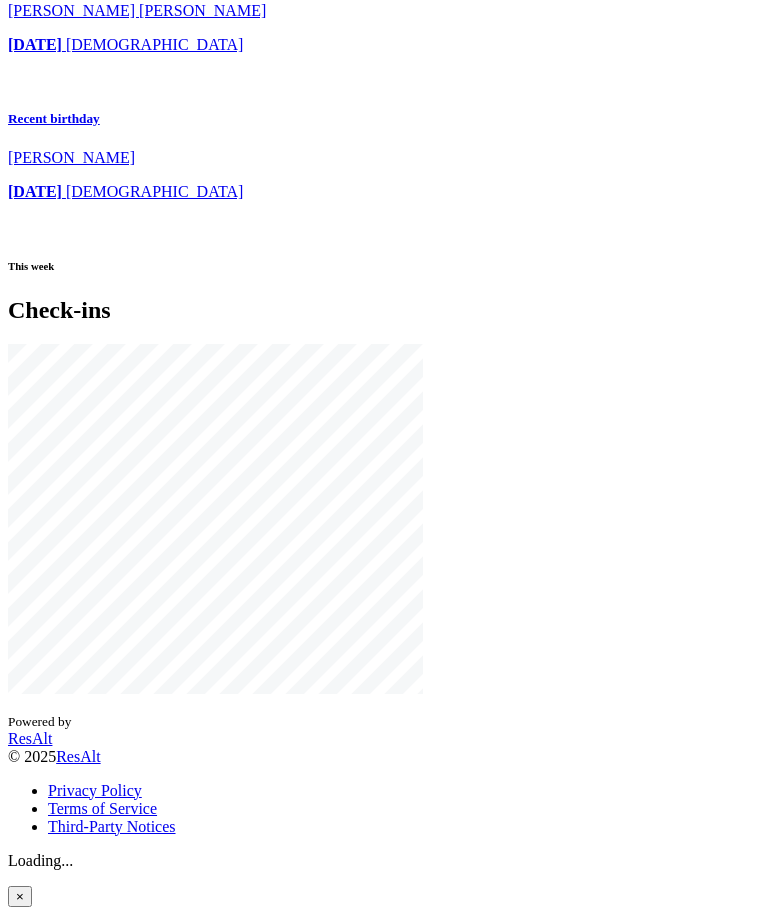 click on "Dashboard" at bounding box center [82, -5072] 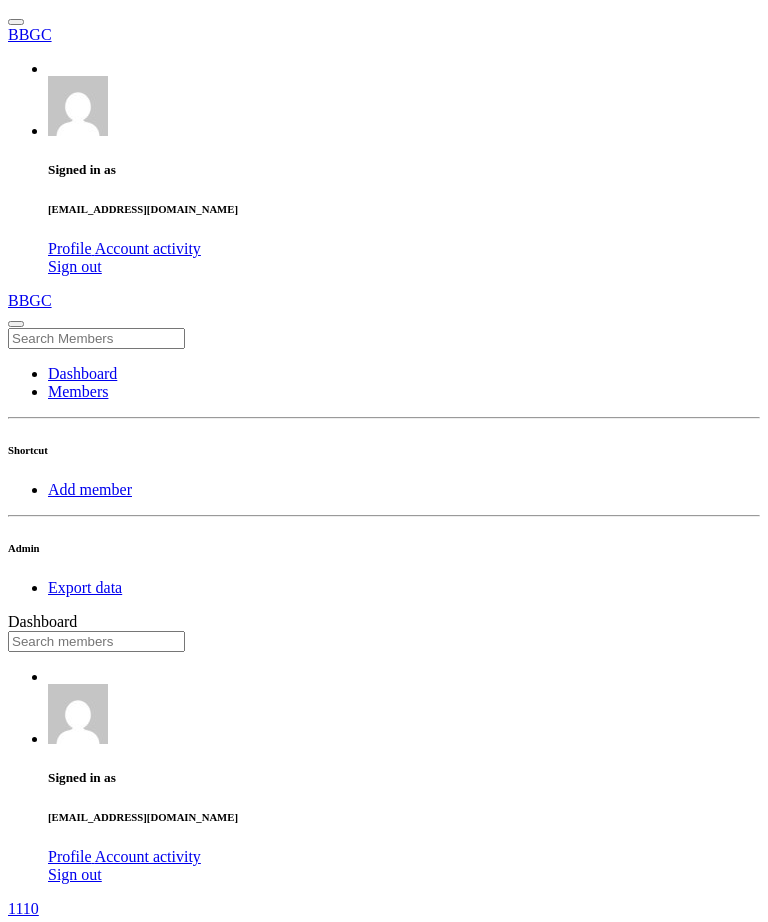 scroll, scrollTop: 0, scrollLeft: 0, axis: both 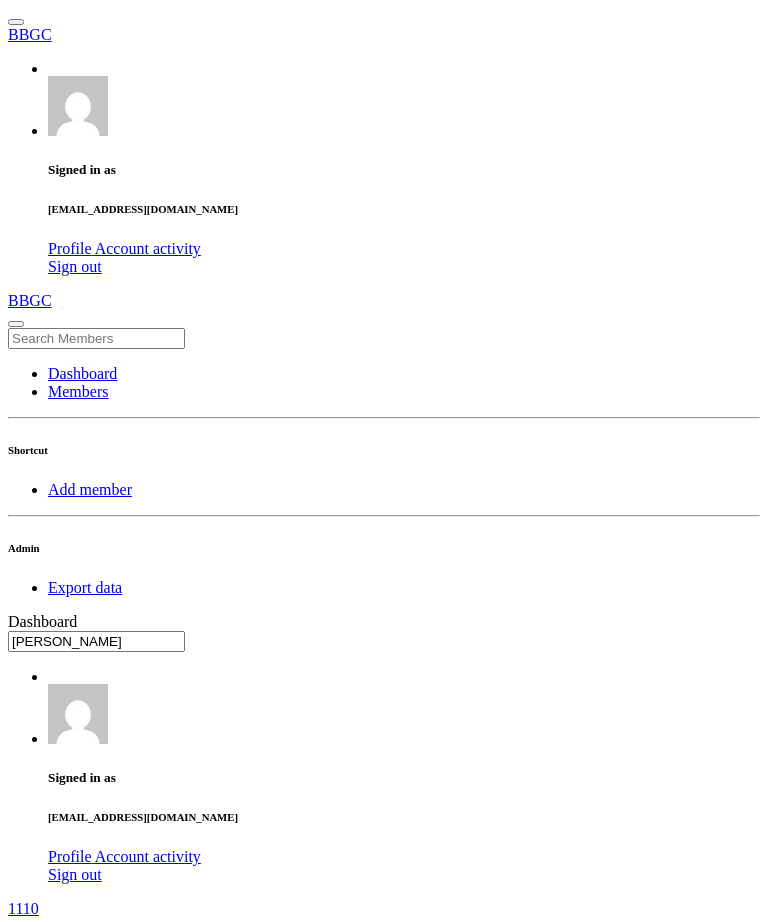 type on "[PERSON_NAME]" 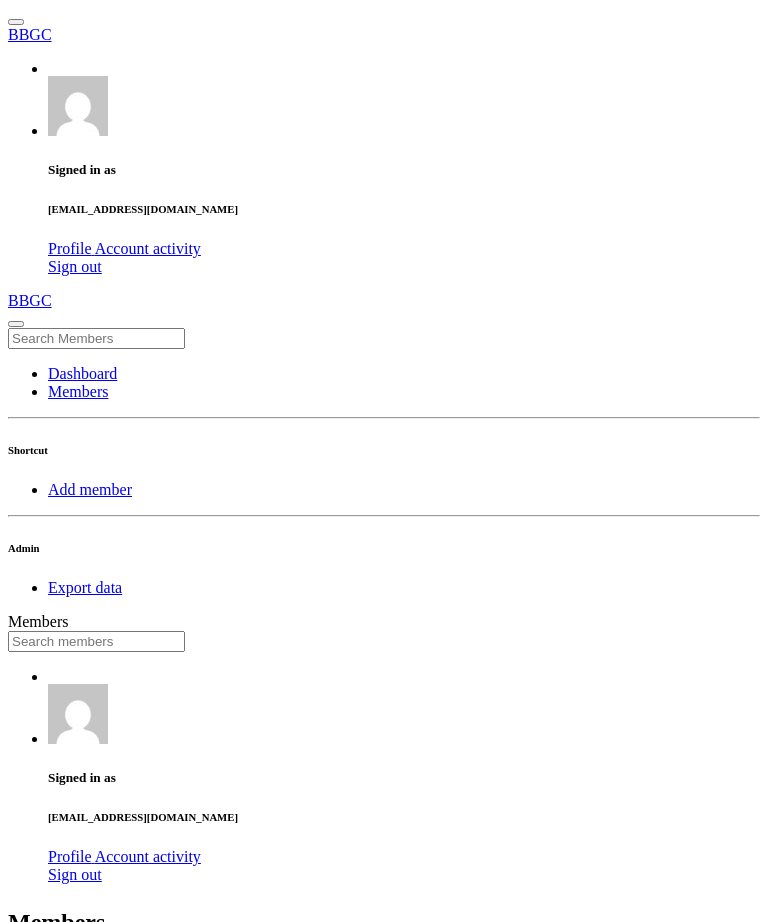 scroll, scrollTop: 0, scrollLeft: 0, axis: both 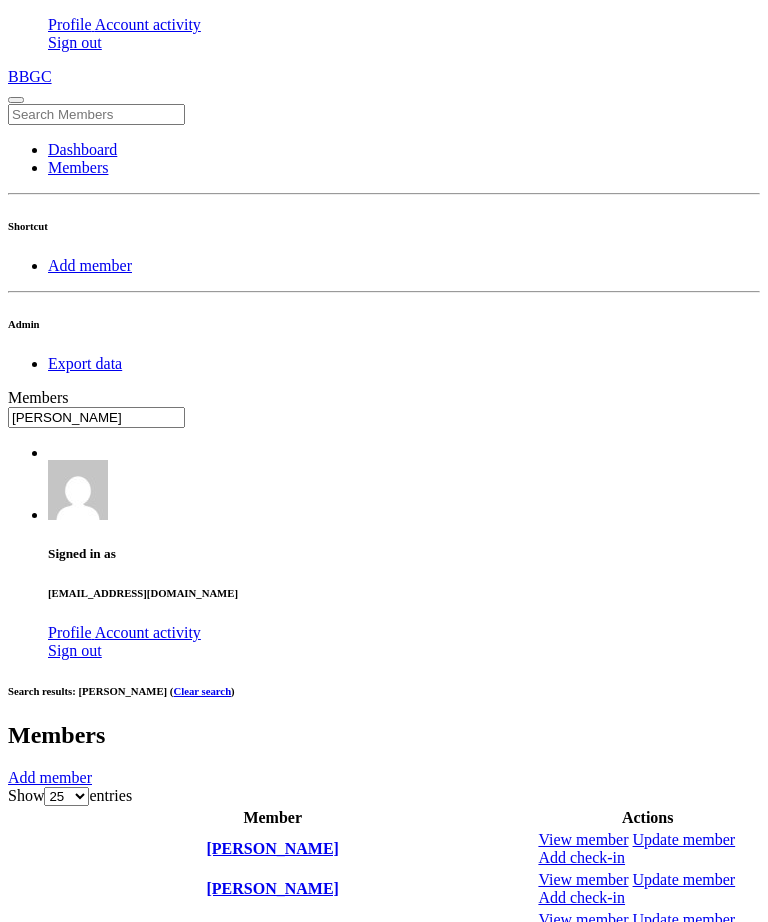 type on "[PERSON_NAME]" 